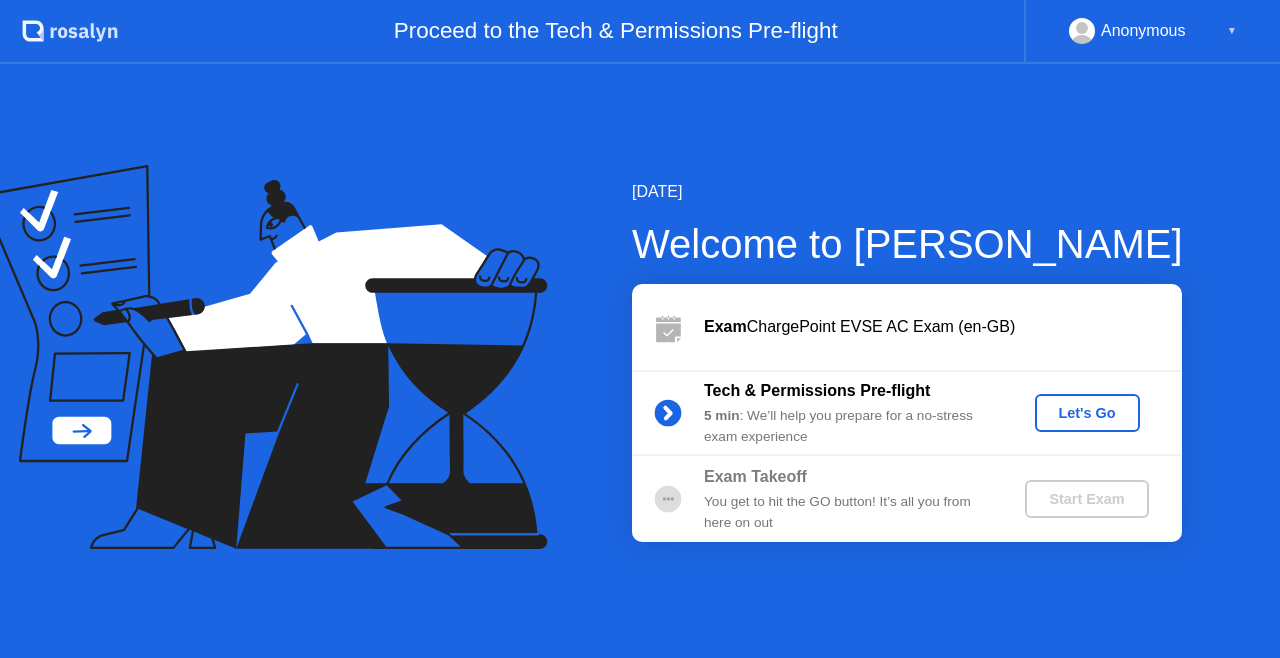 scroll, scrollTop: 0, scrollLeft: 0, axis: both 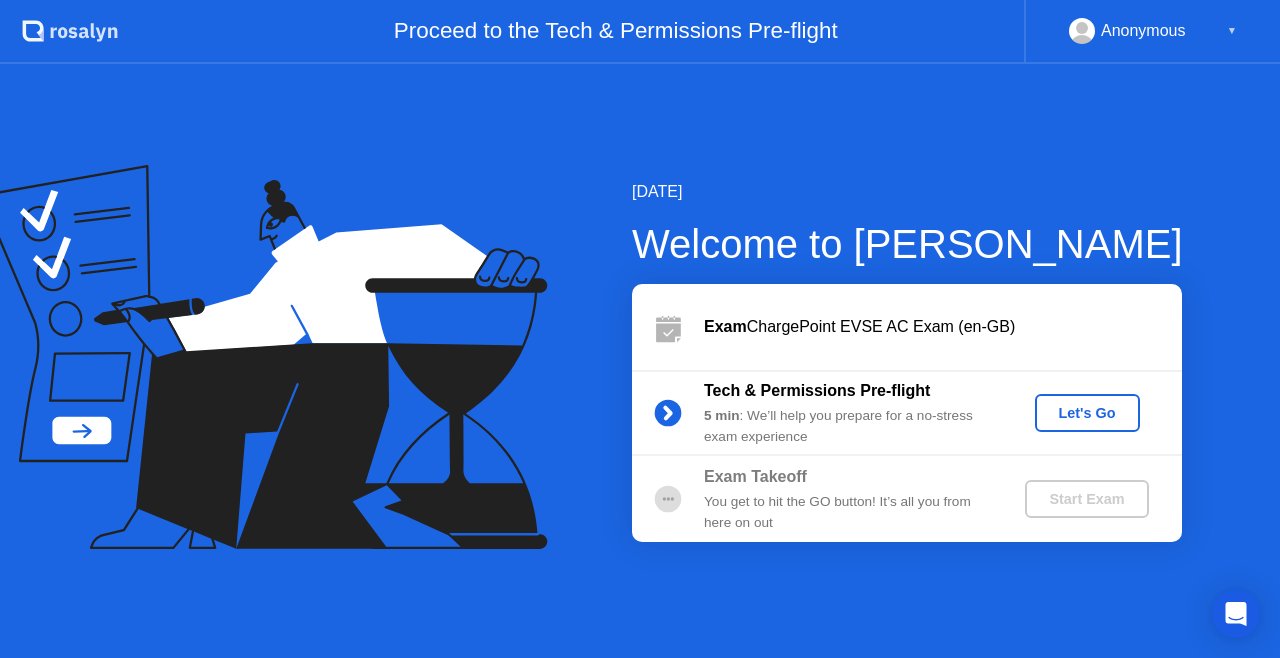 click on "Let's Go" 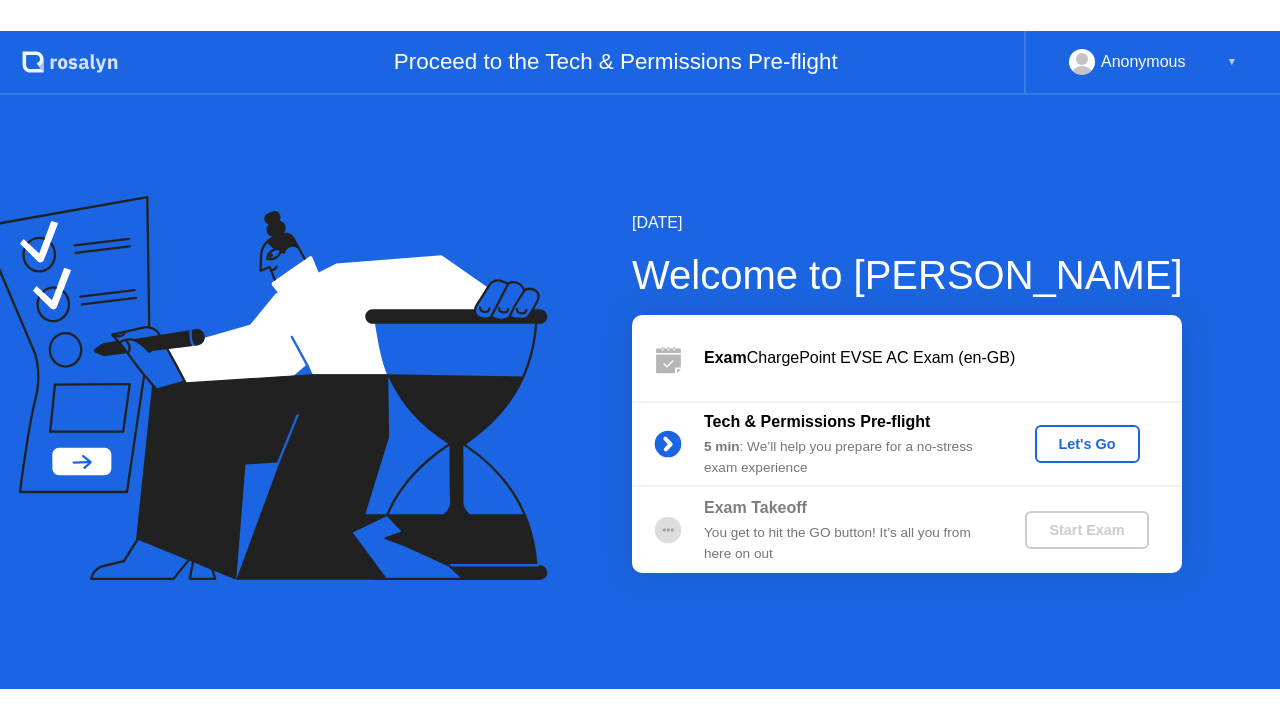 scroll, scrollTop: 0, scrollLeft: 0, axis: both 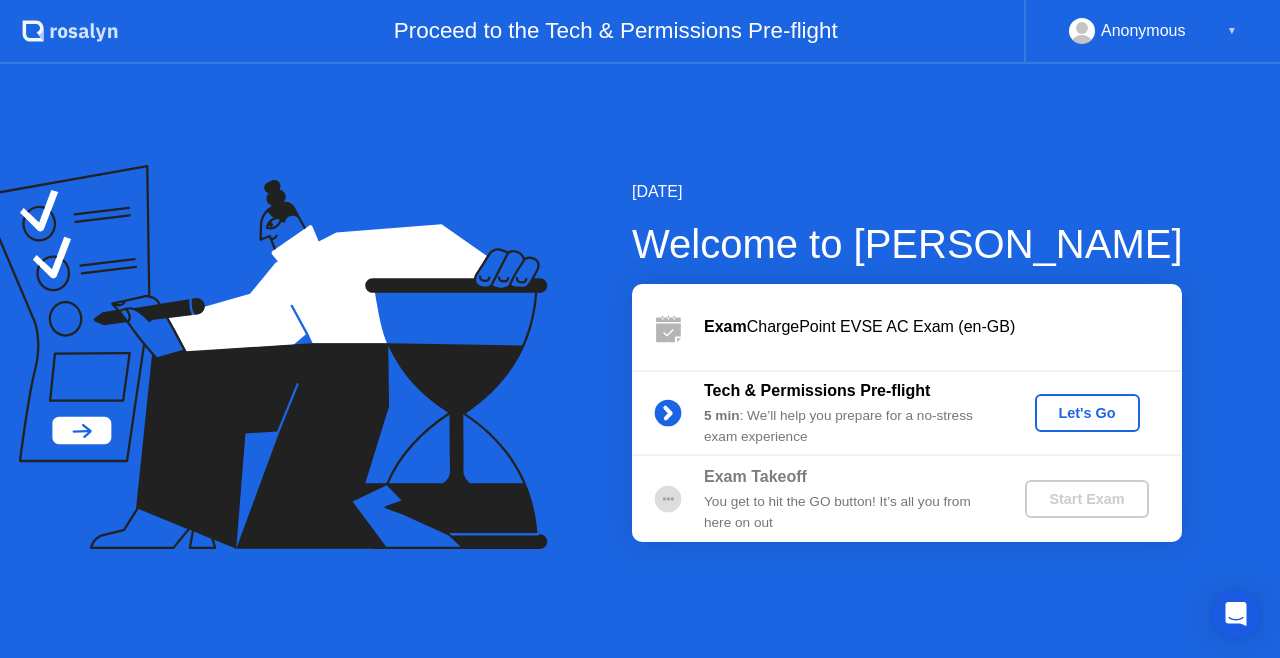 click on "Let's Go" 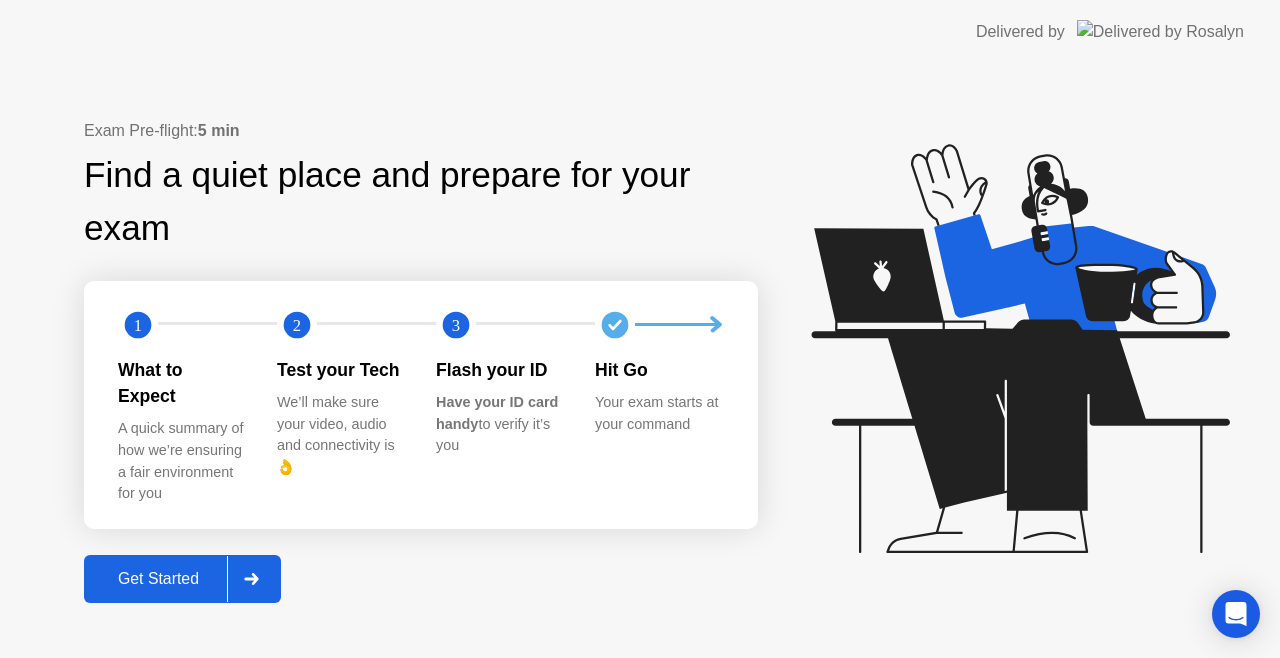 click on "Get Started" 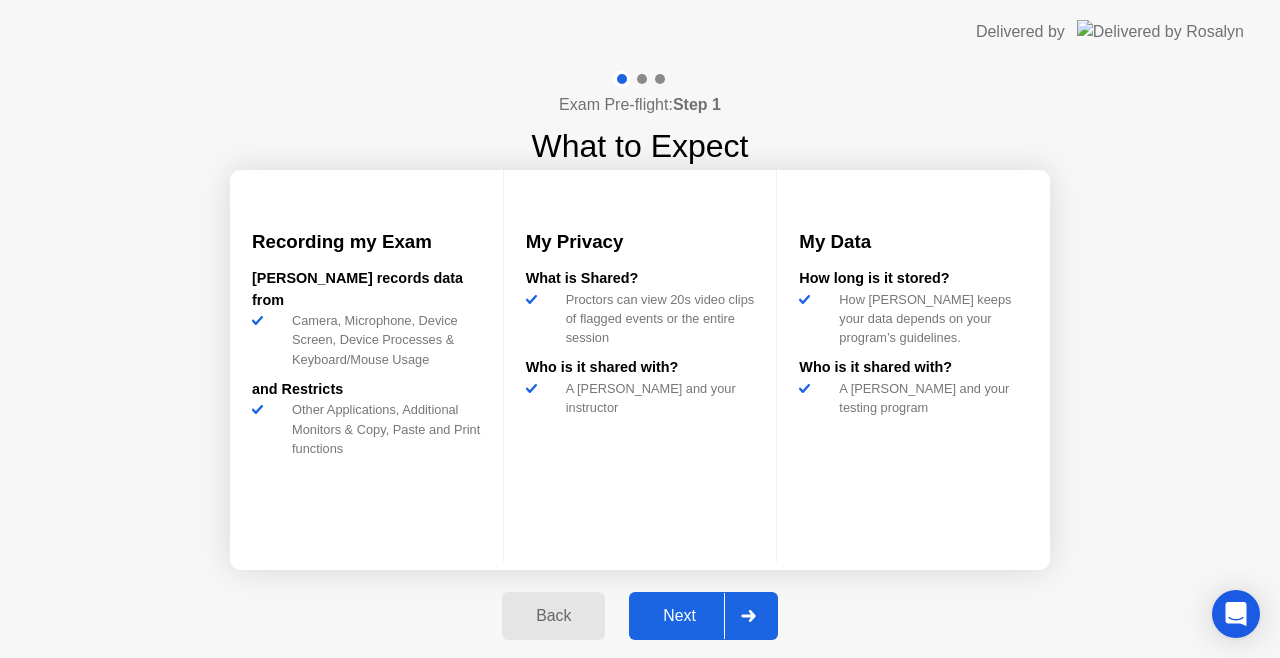 click on "Next" 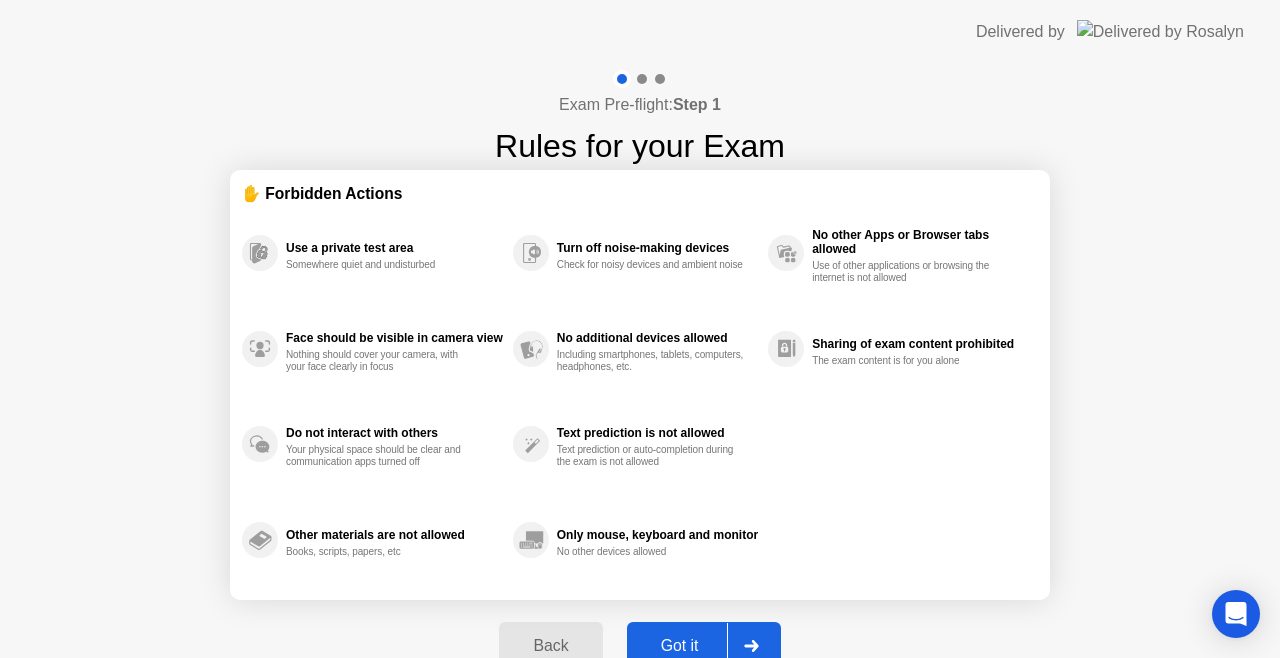 click on "Got it" 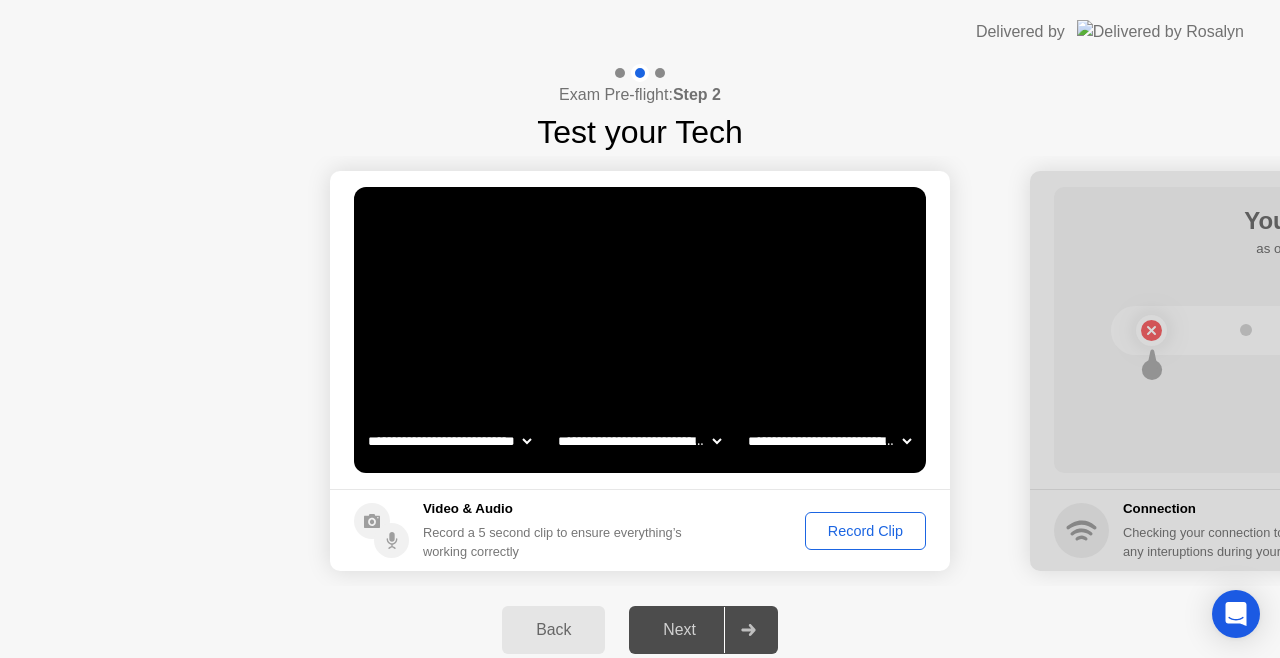 click on "Record Clip" 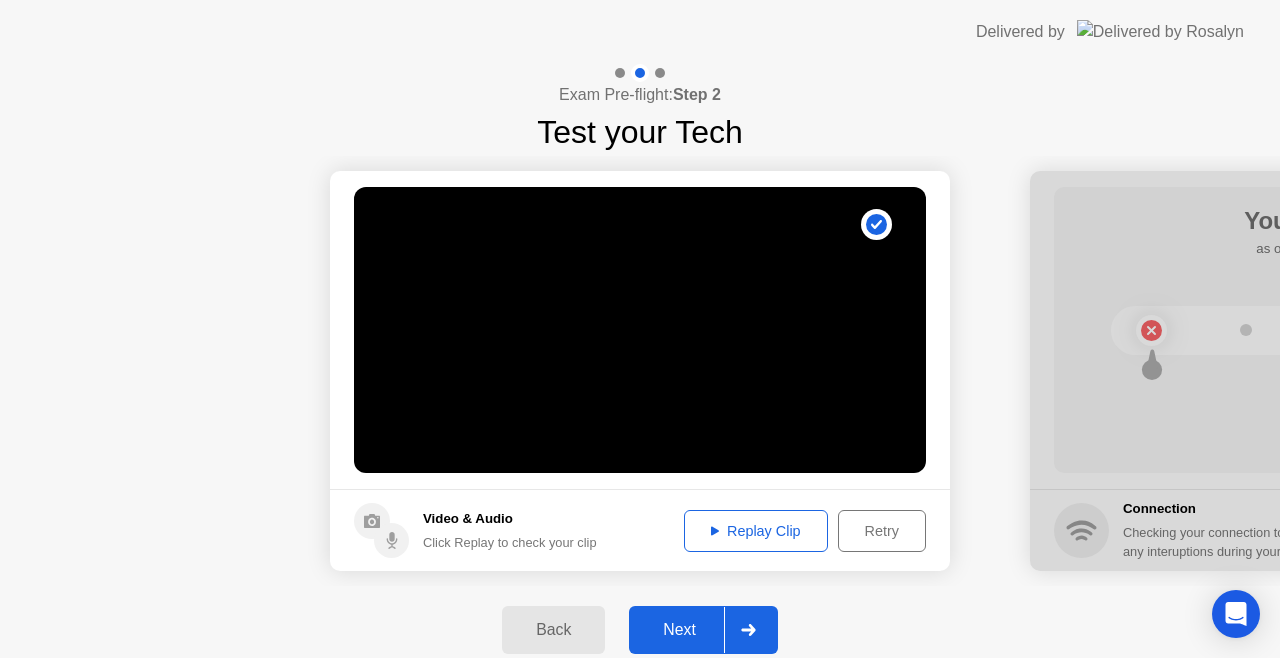click on "Replay Clip" 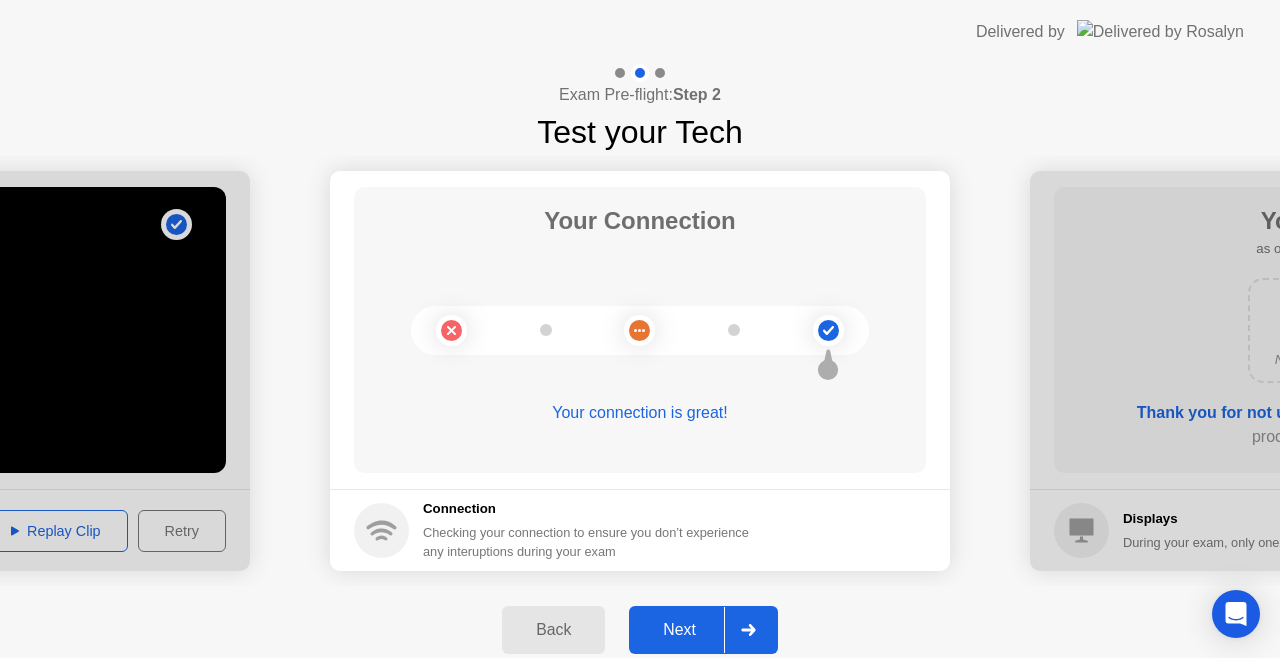 click on "Next" 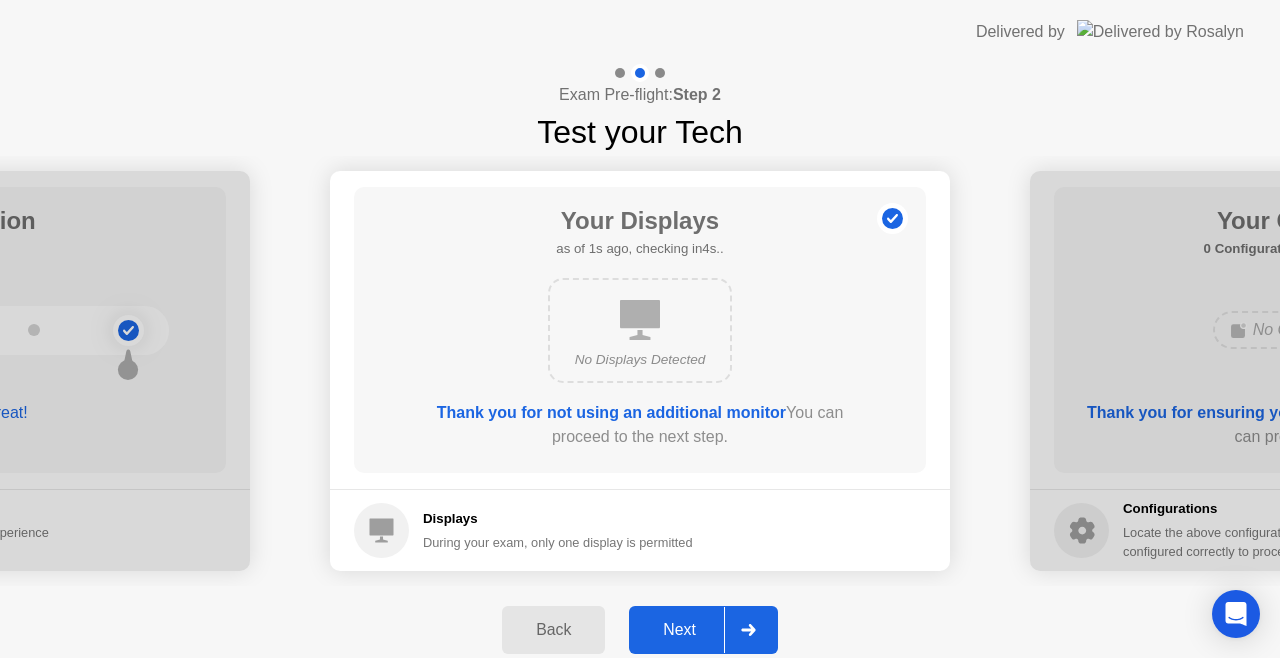 click on "Next" 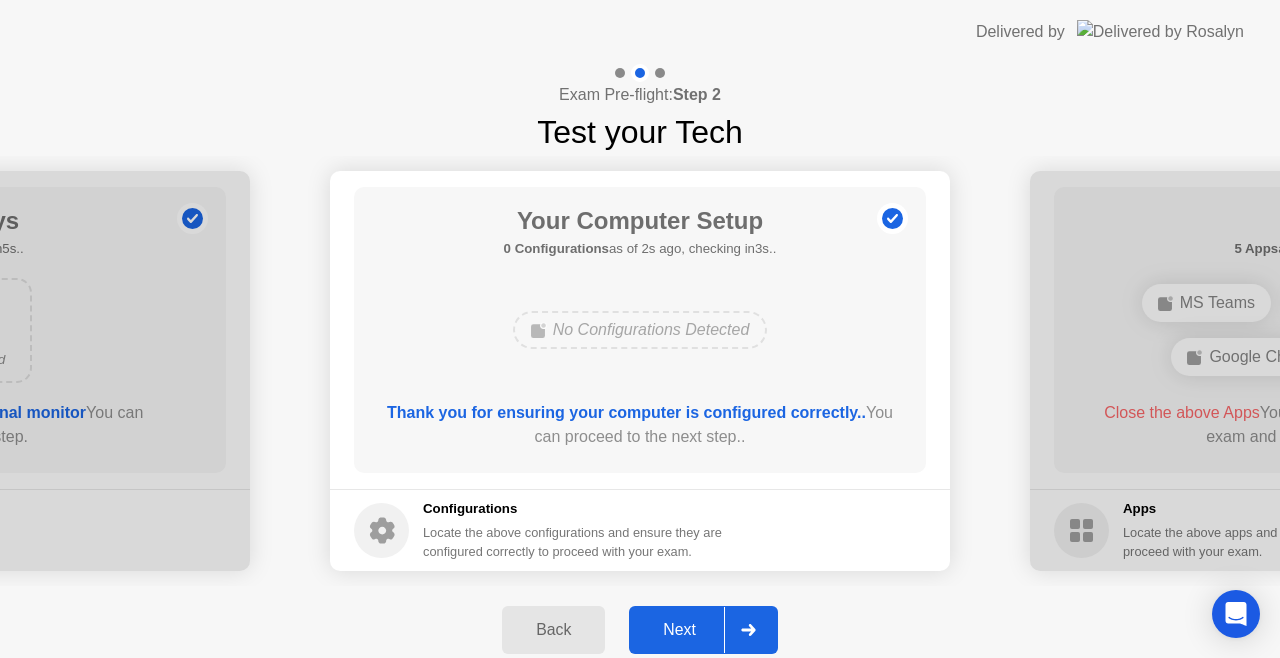 click on "Next" 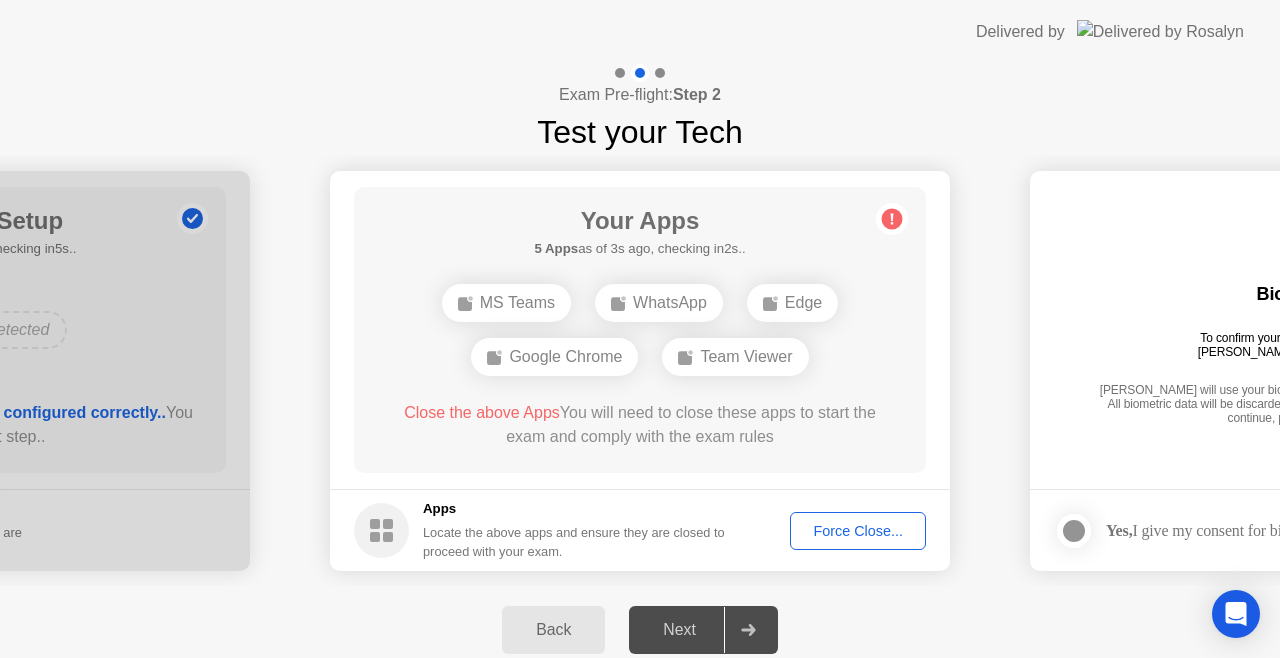 click on "Force Close..." 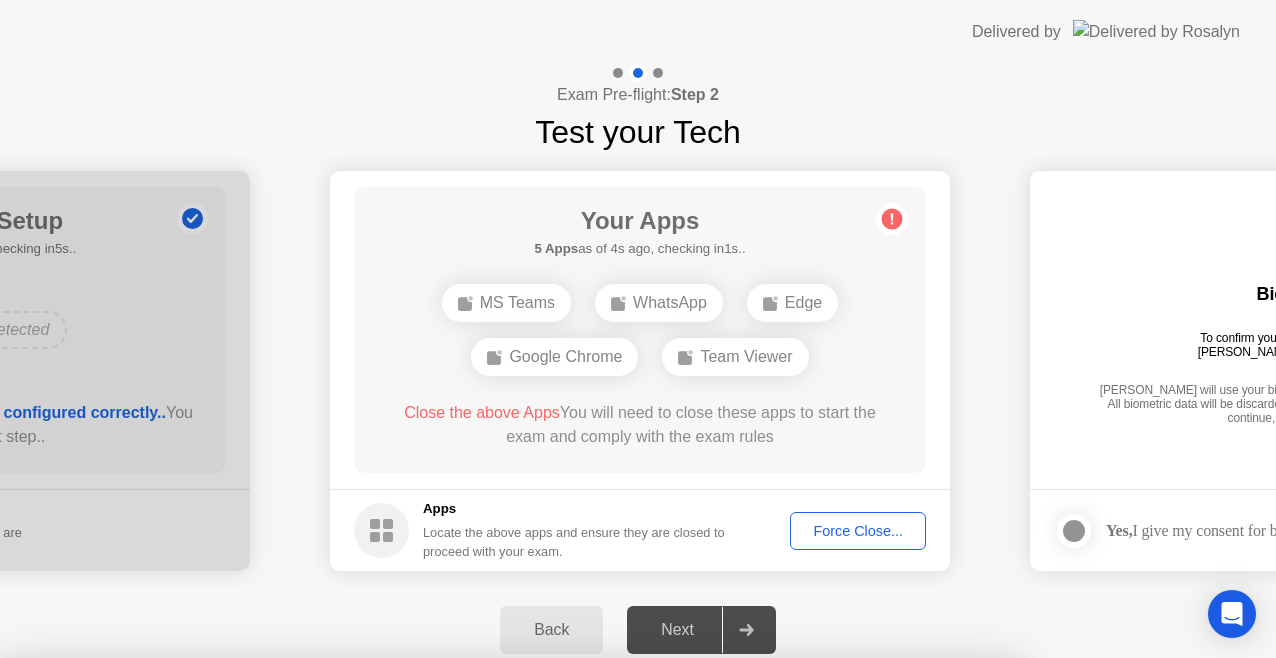 click on "Confirm" at bounding box center (577, 988) 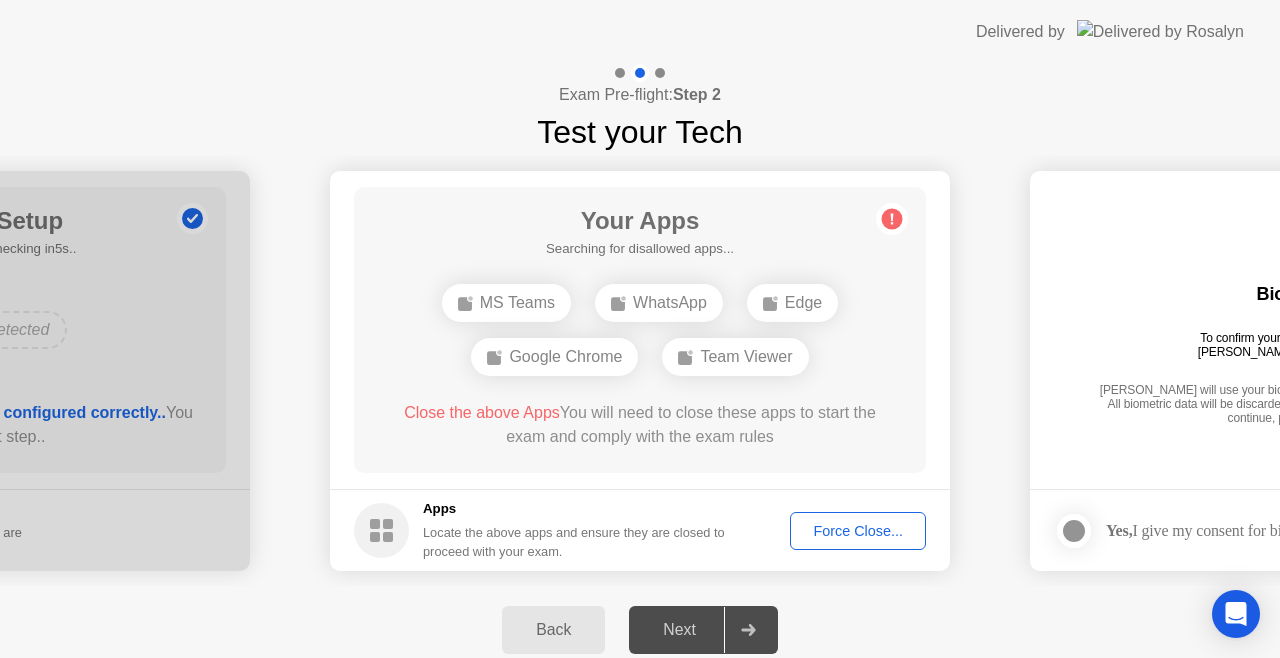 click on "Force Close..." 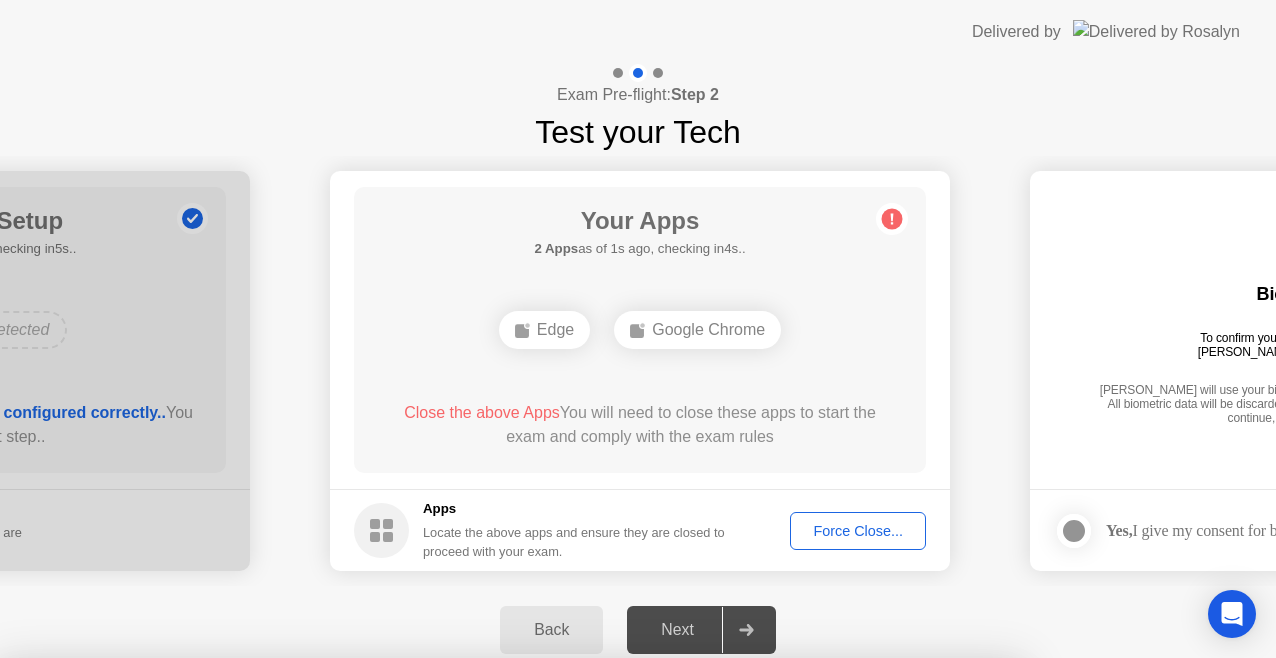 click on "Confirm" at bounding box center (577, 934) 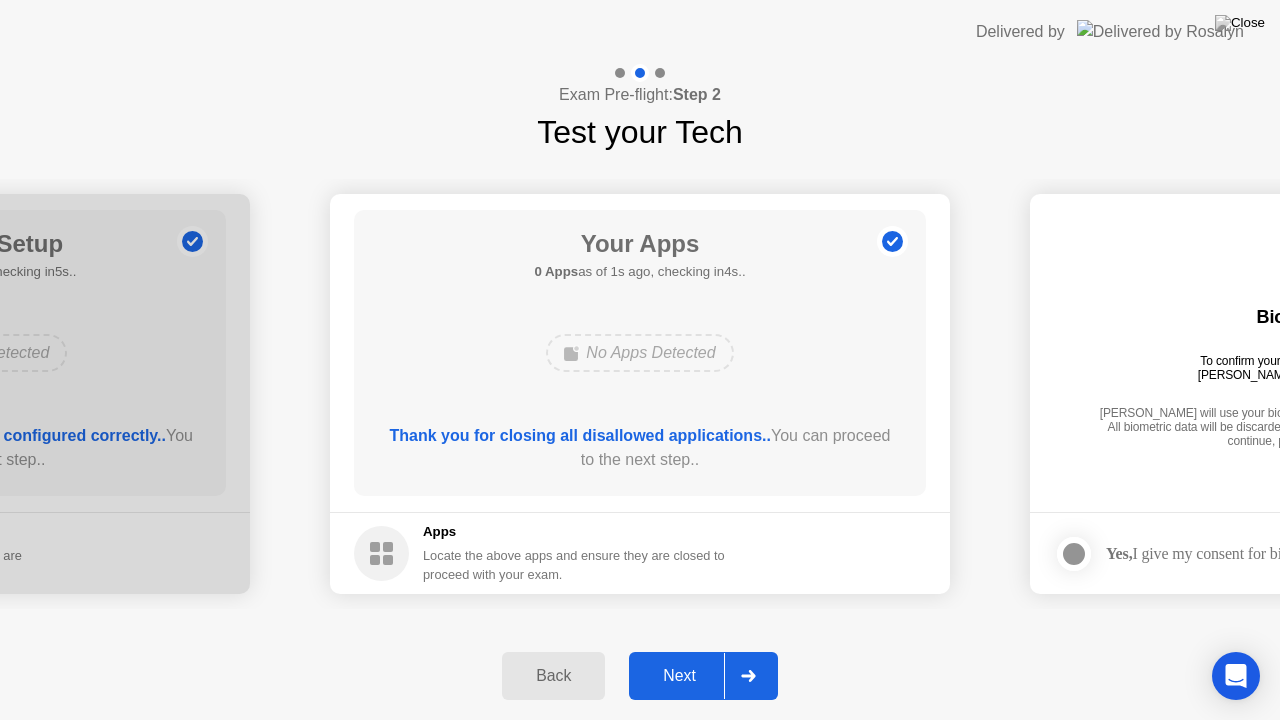 click on "Next" 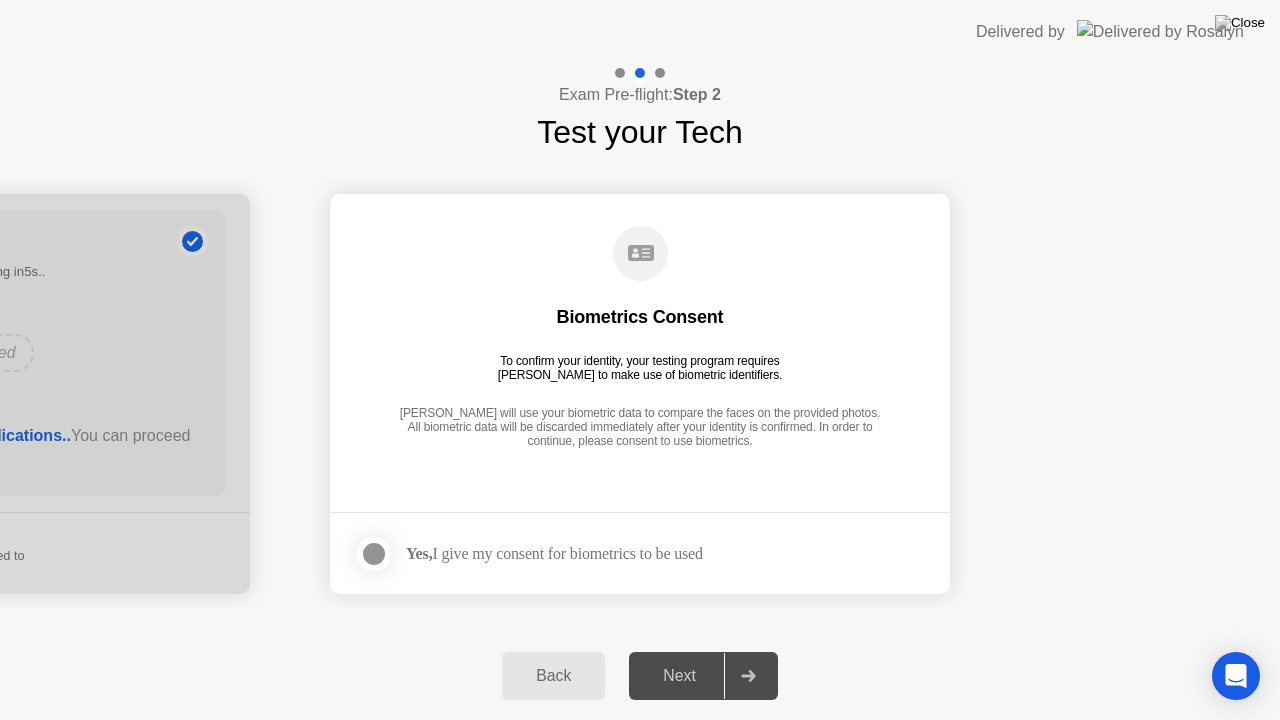 click 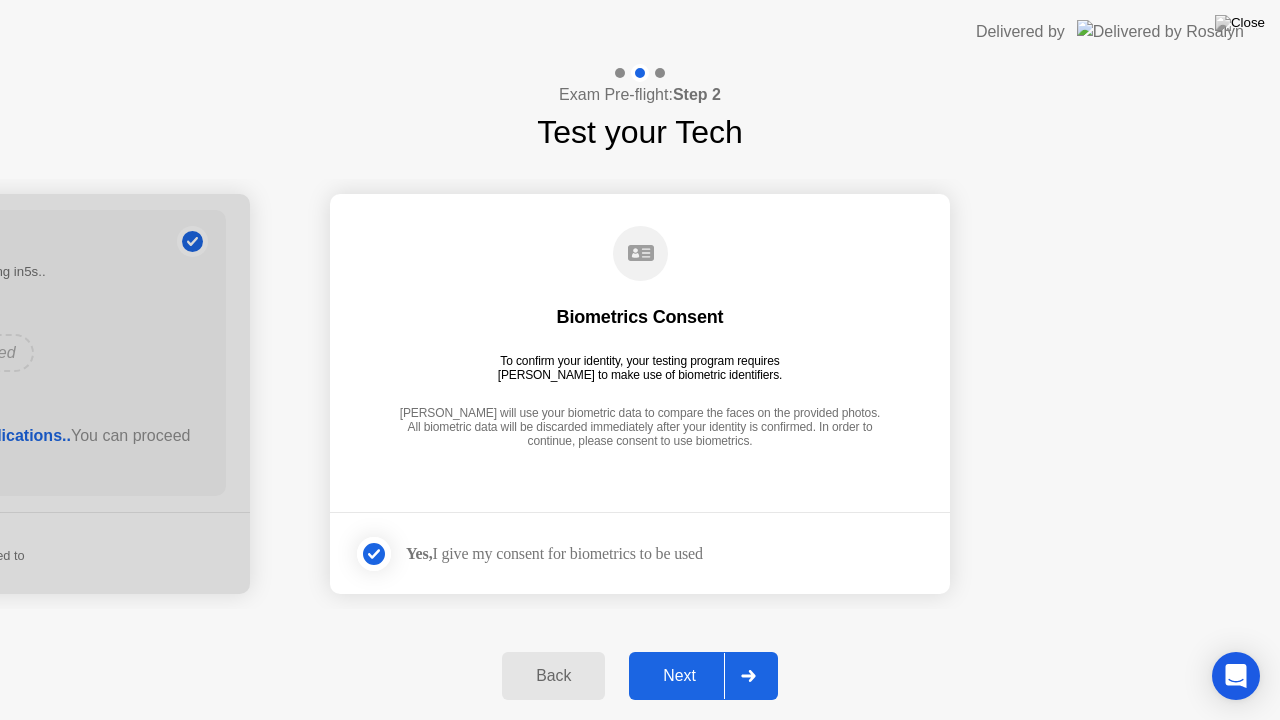 click on "Next" 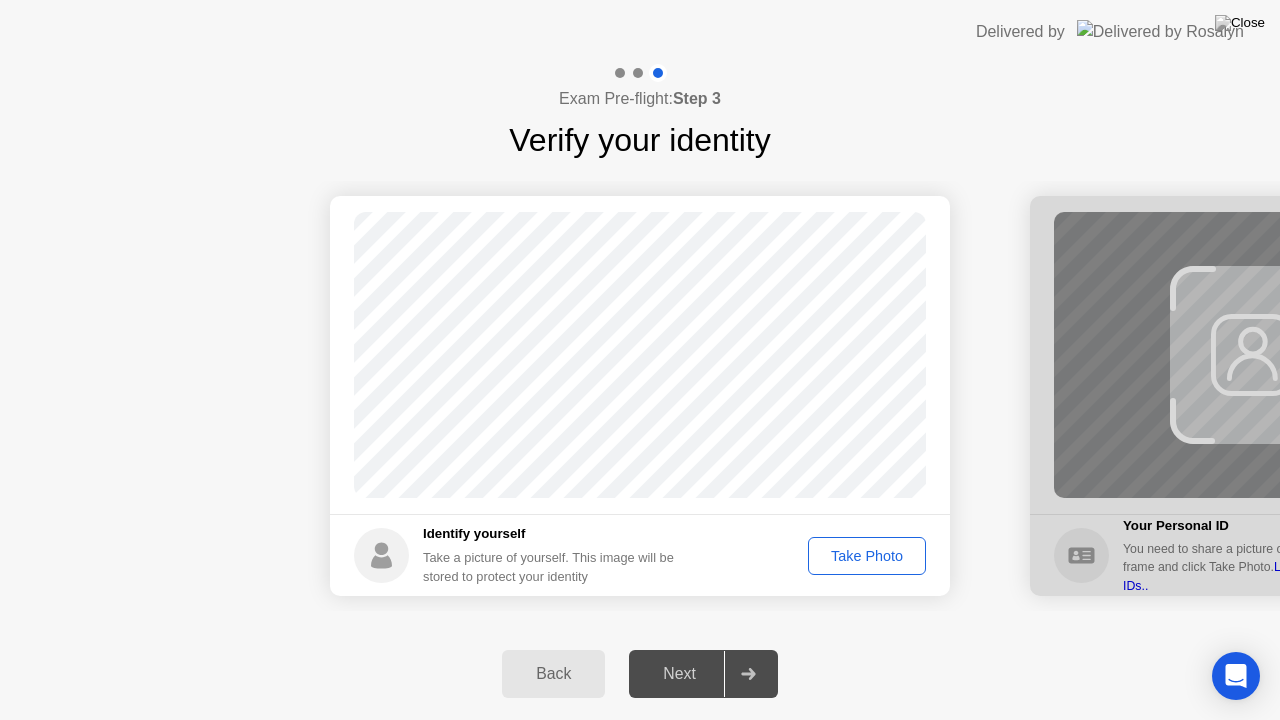 click on "Take Photo" 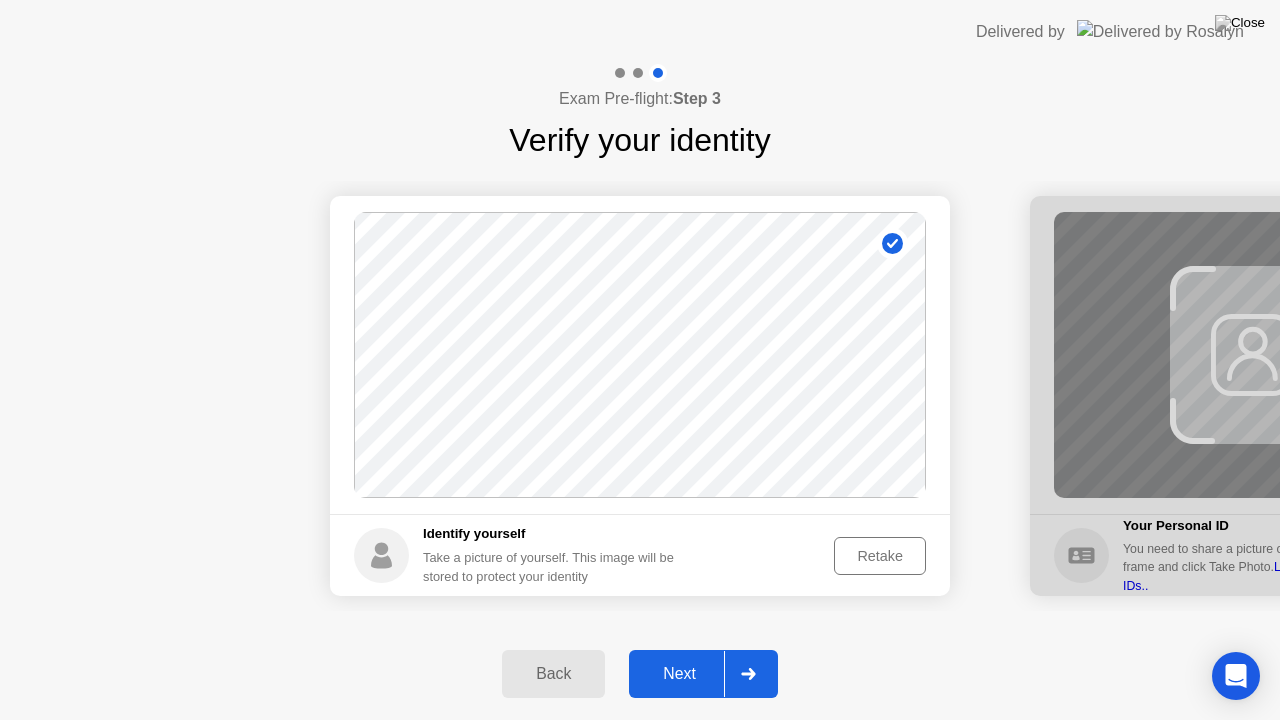 click on "Next" 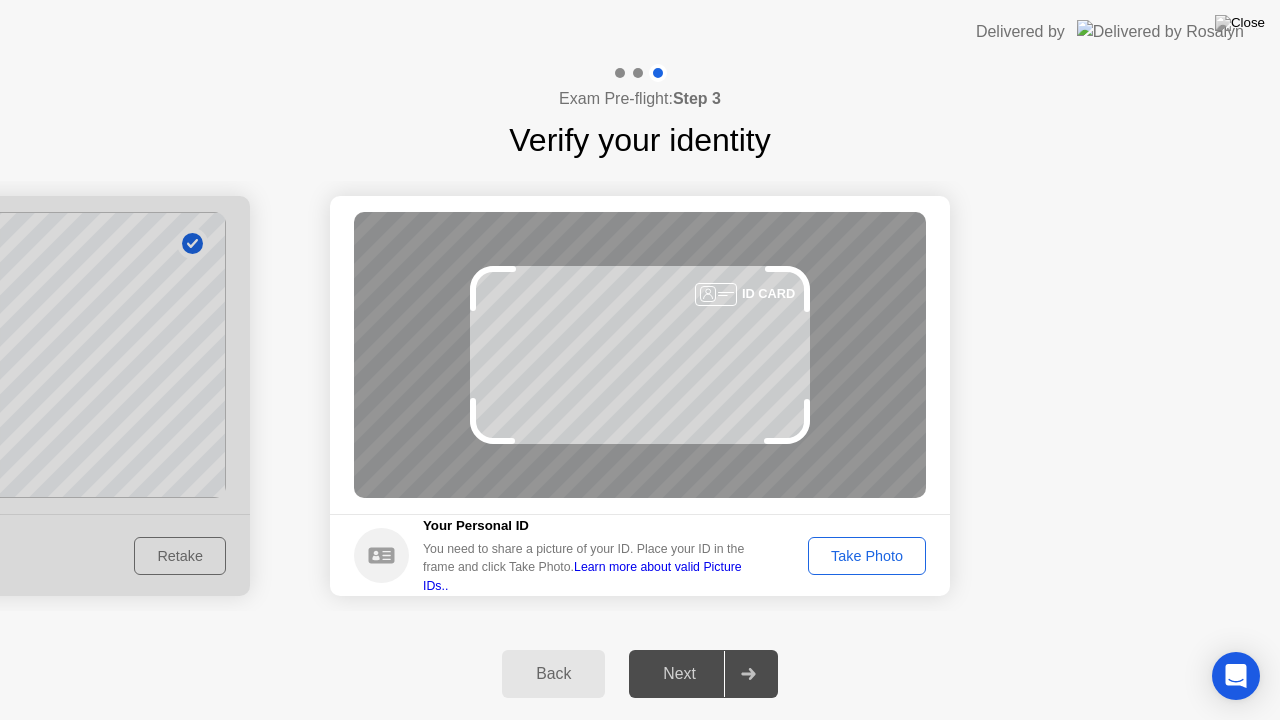 click on "Take Photo" 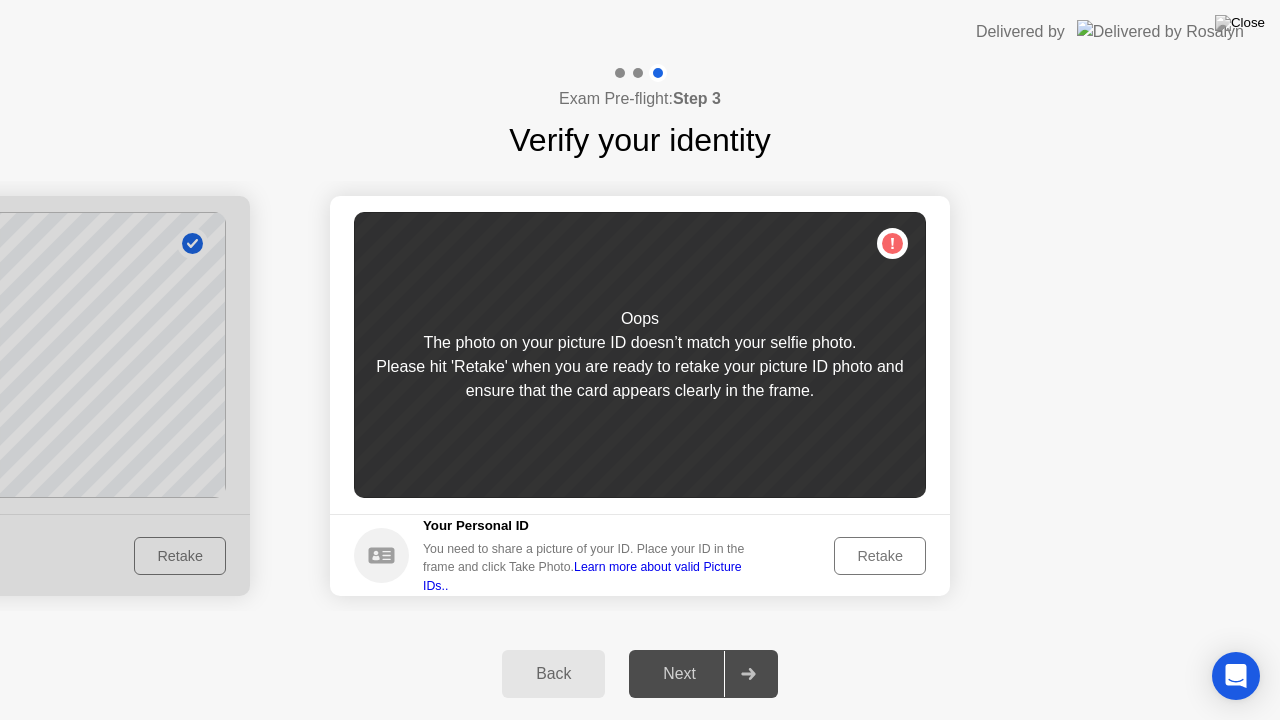 click on "Retake" 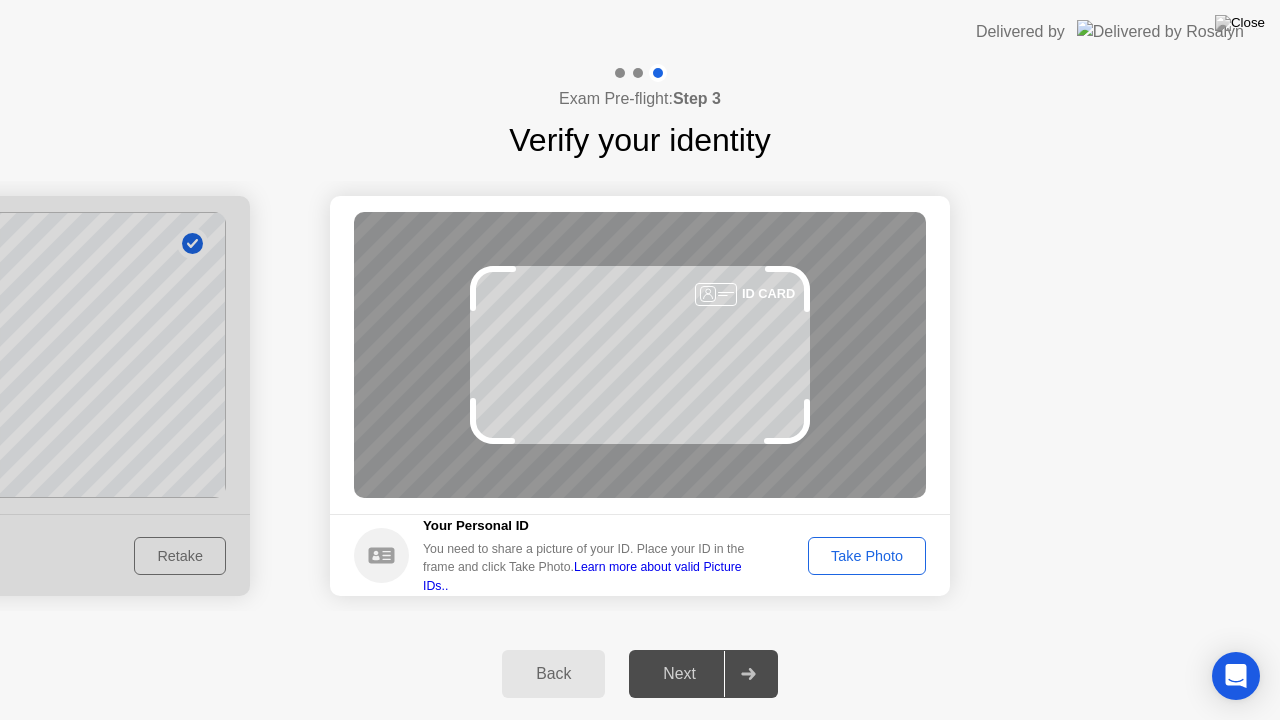 click on "Take Photo" 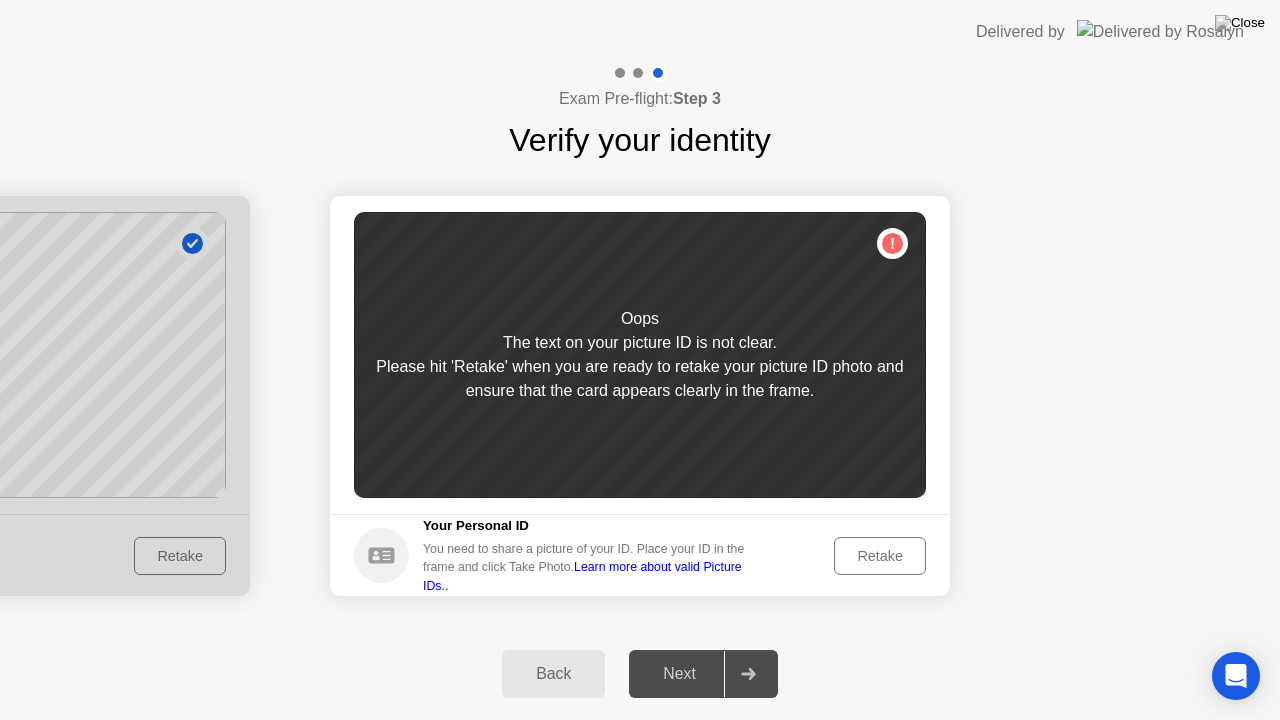 click on "Retake" 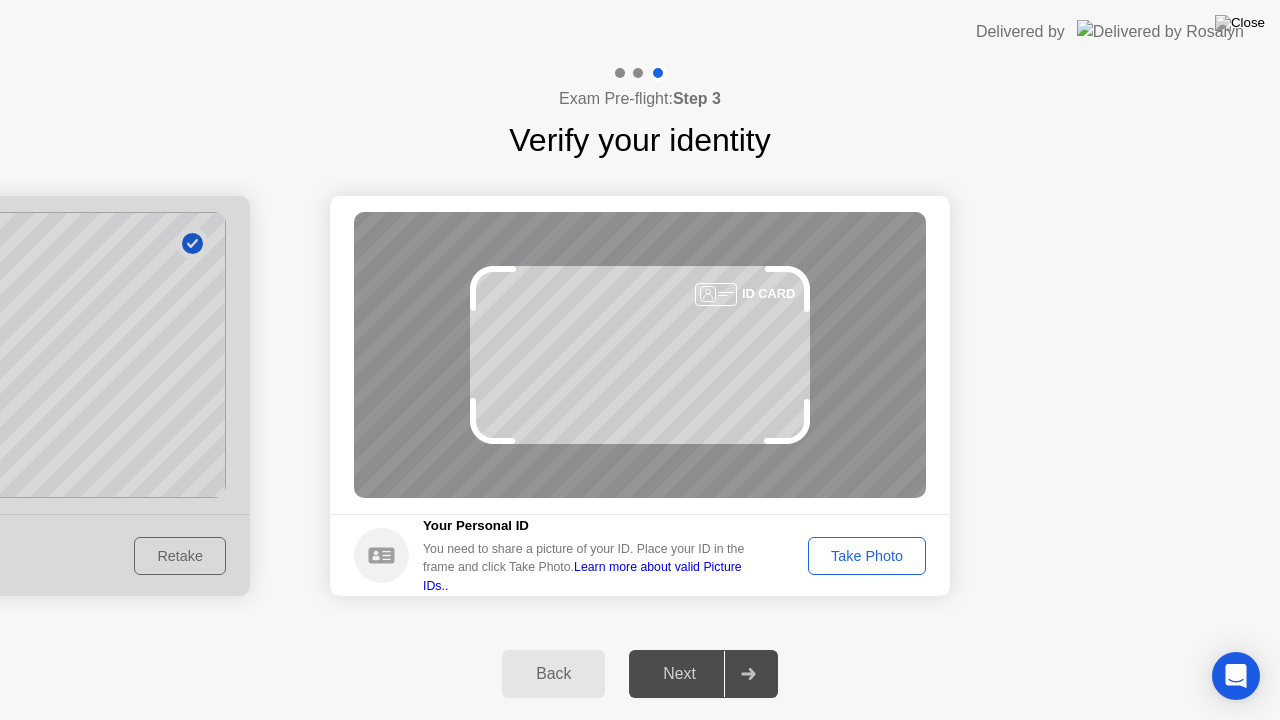 click on "Take Photo" 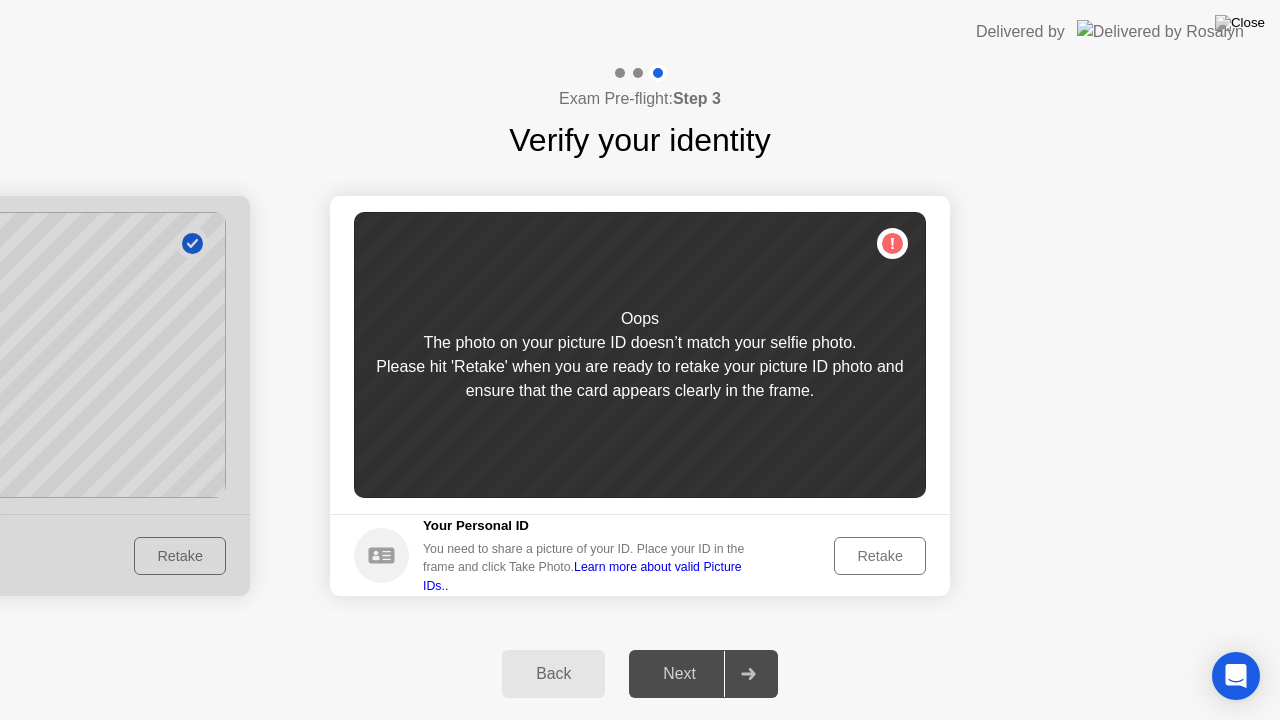 click on "Retake" 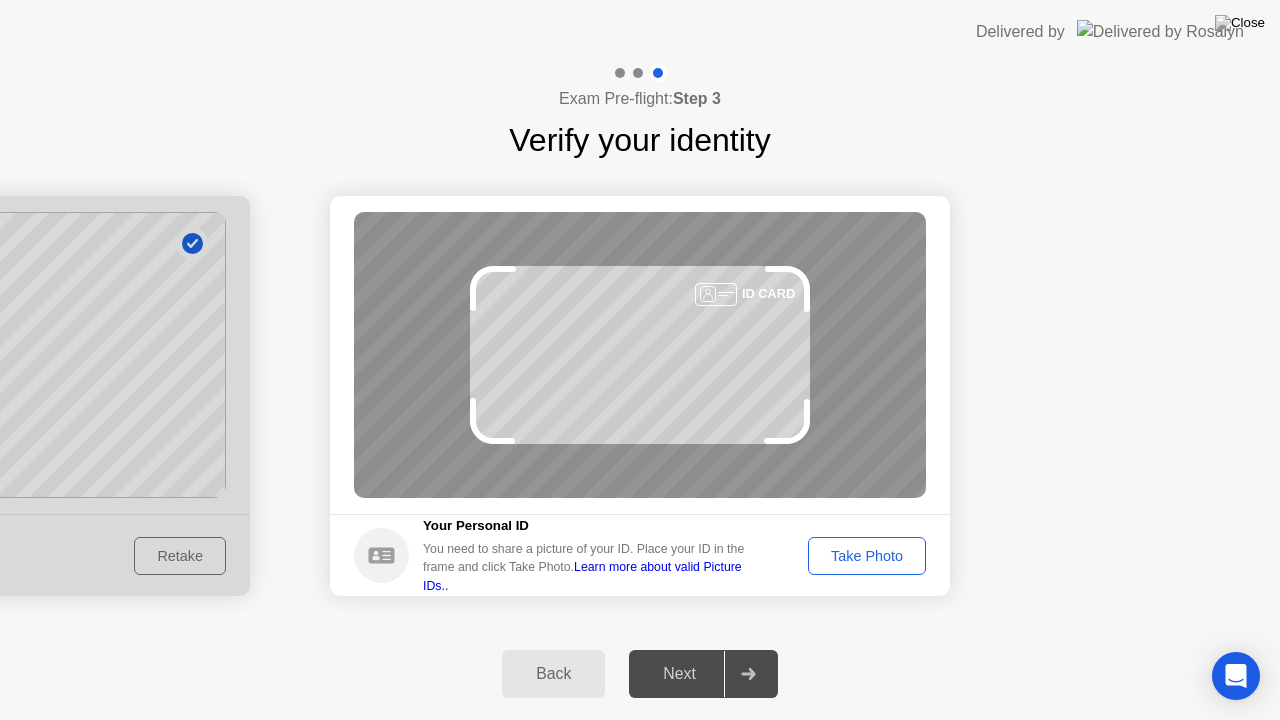 click on "Take Photo" 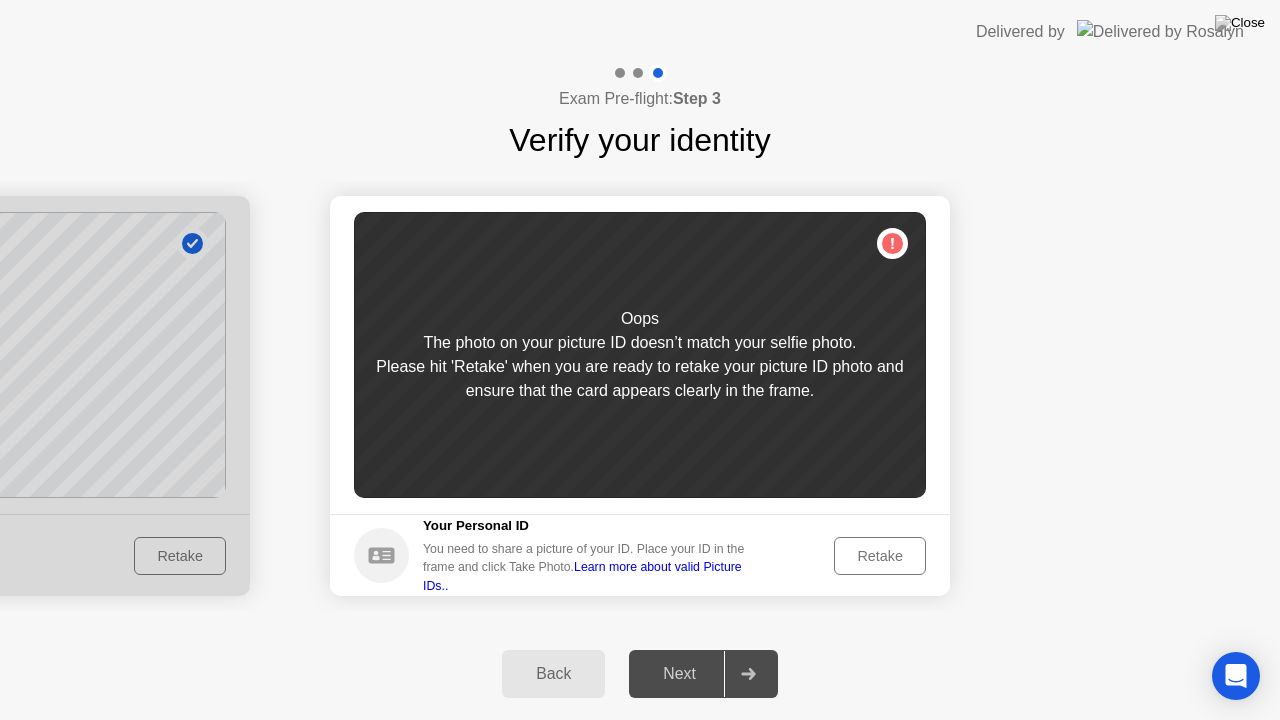click on "Retake" 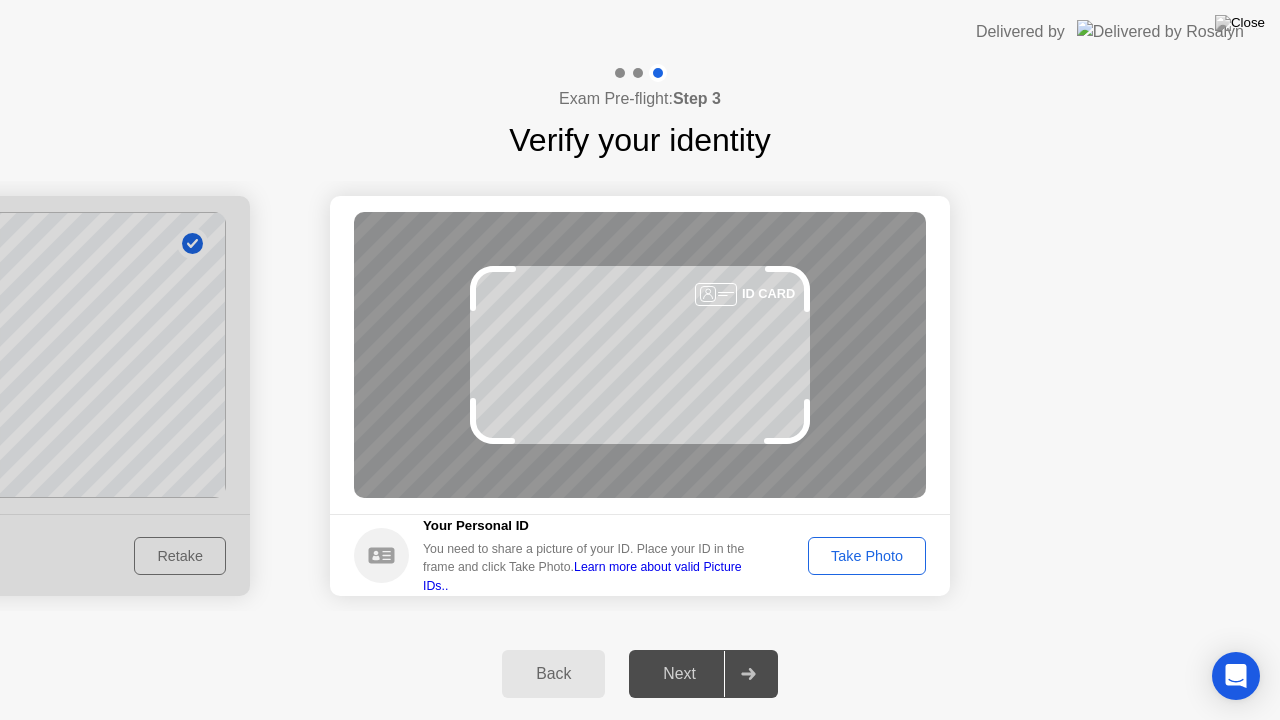 click on "Take Photo" 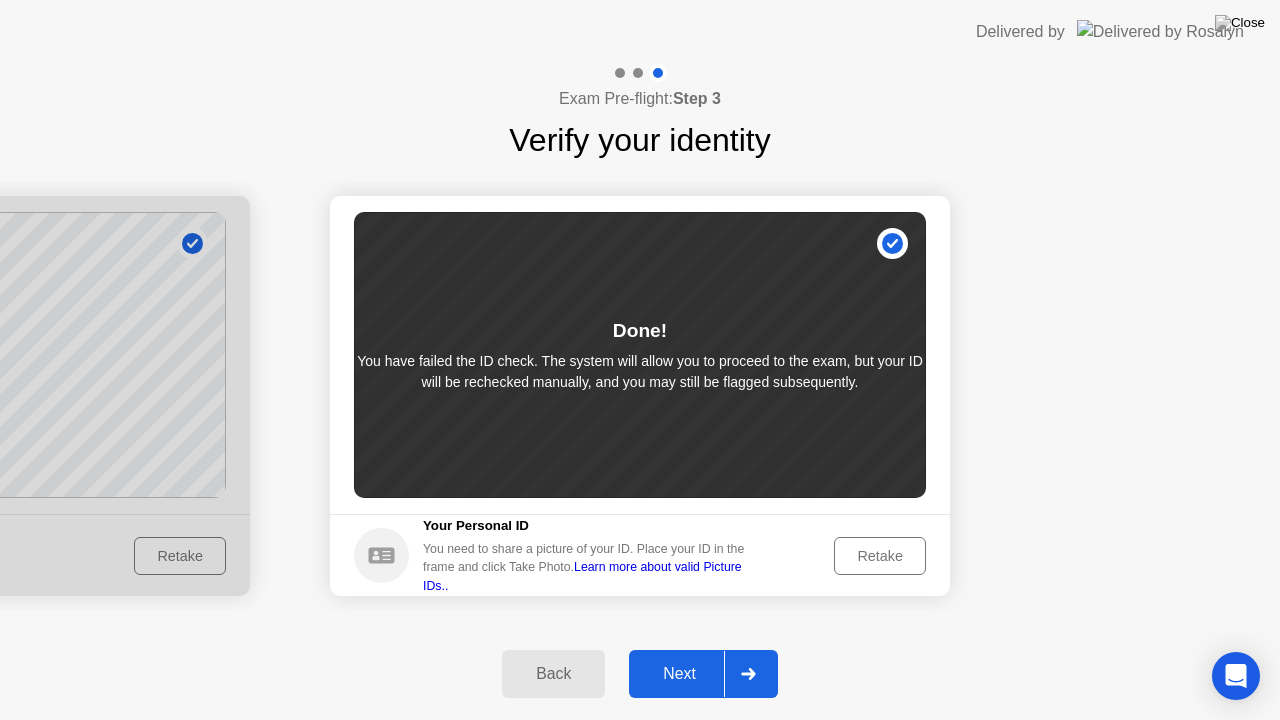 click on "Next" 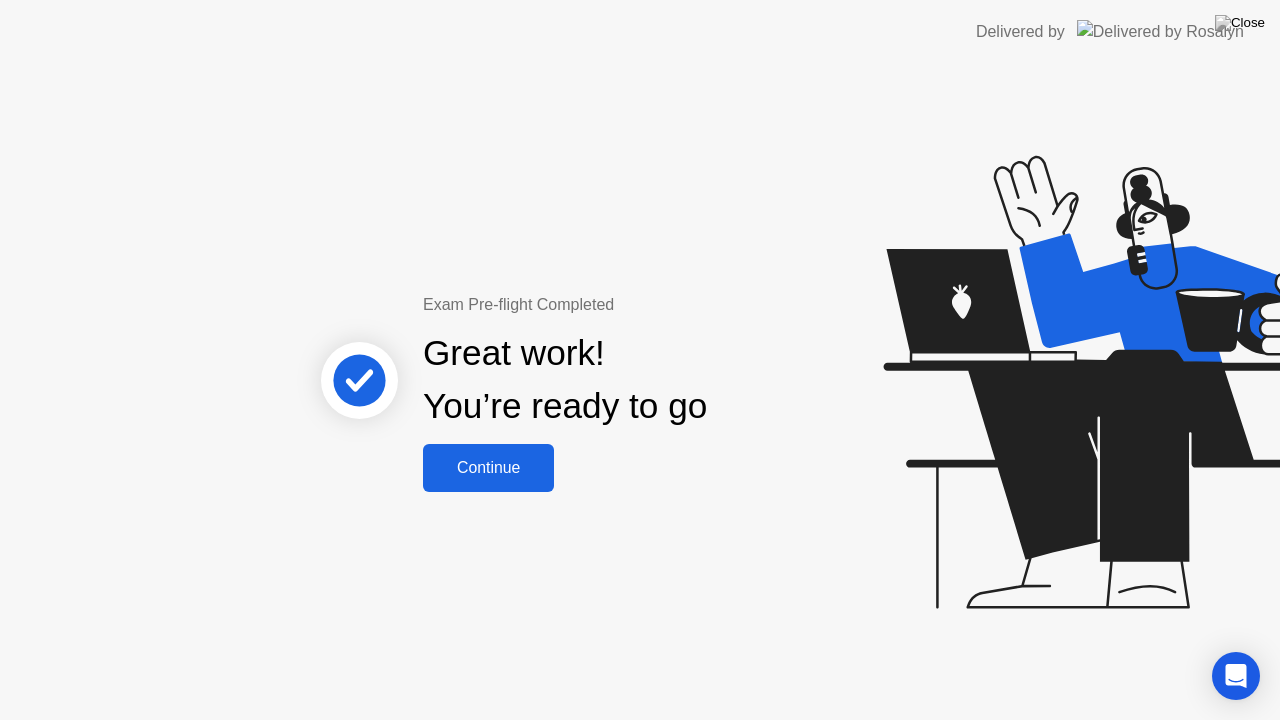 click on "Continue" 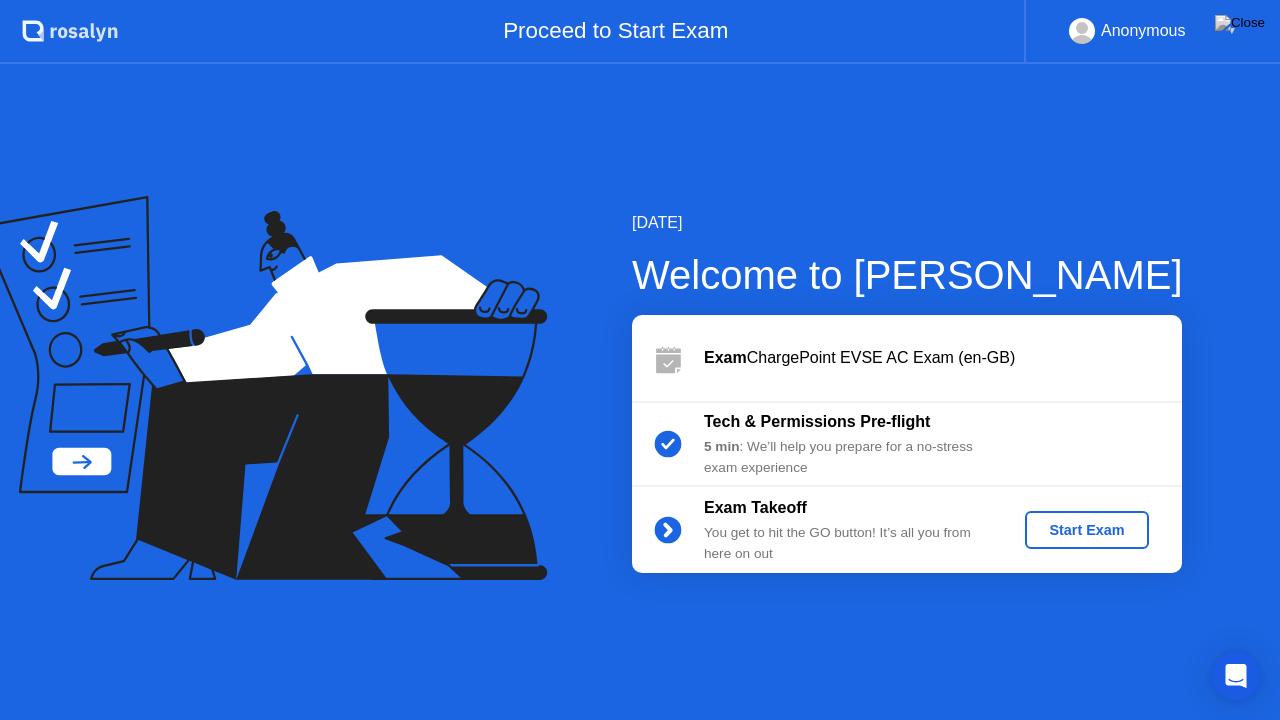 click on "Start Exam" 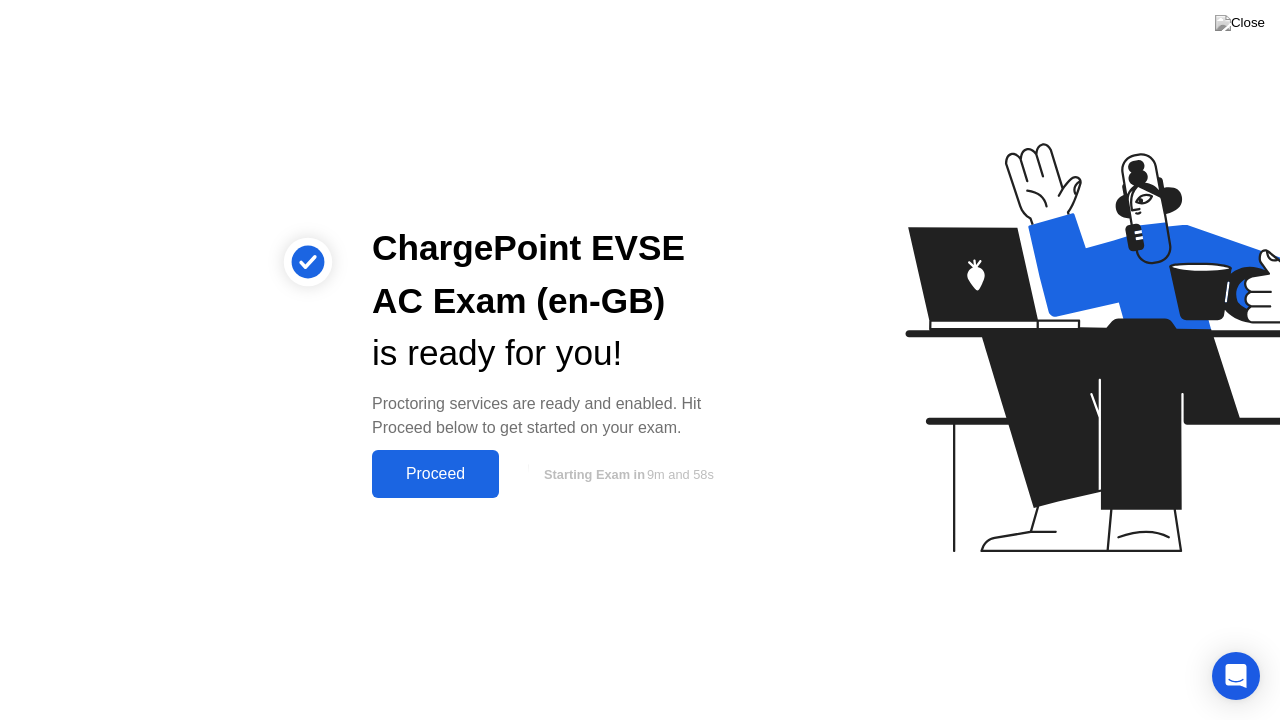 click on "Proceed" 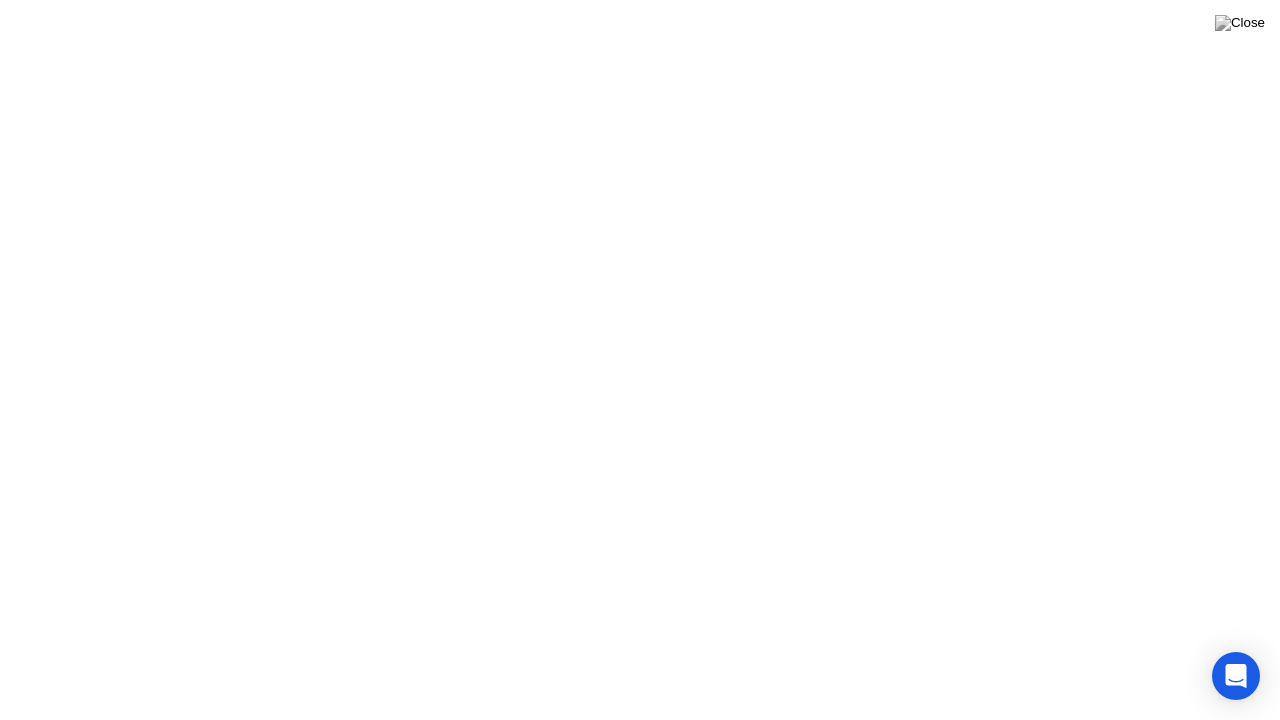click on "We’re loading up your exam..." 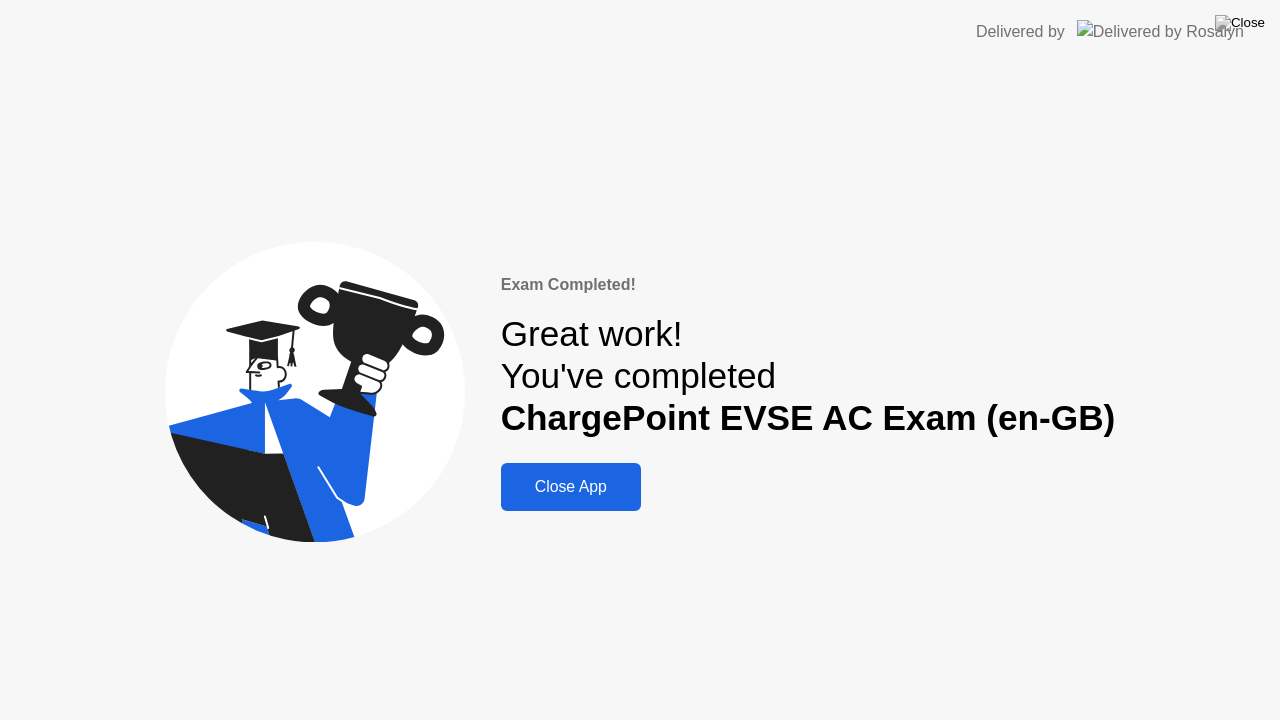 click on "Close App" 